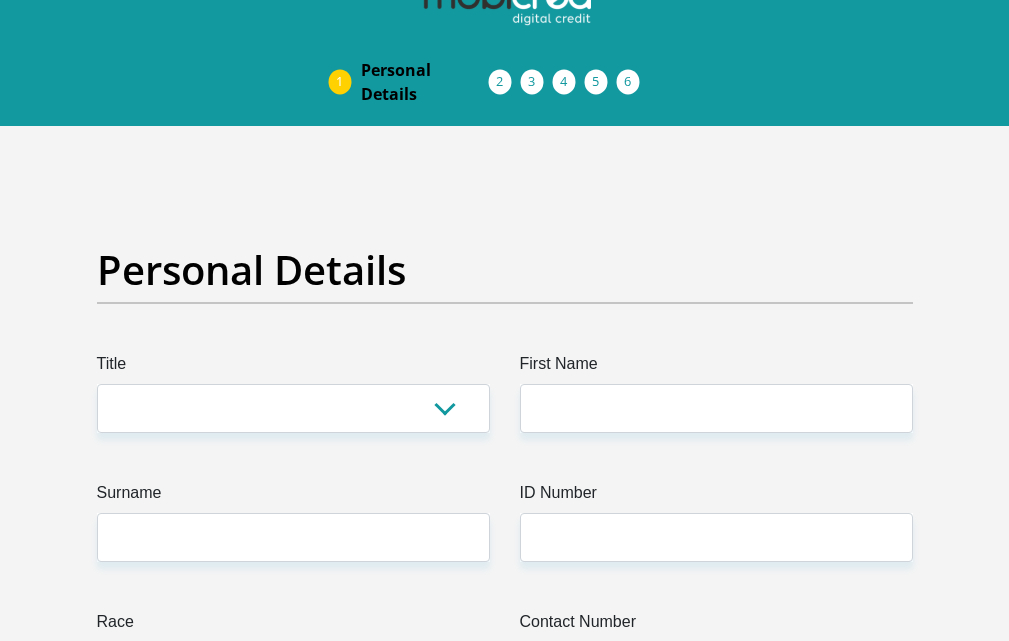 scroll, scrollTop: 0, scrollLeft: 0, axis: both 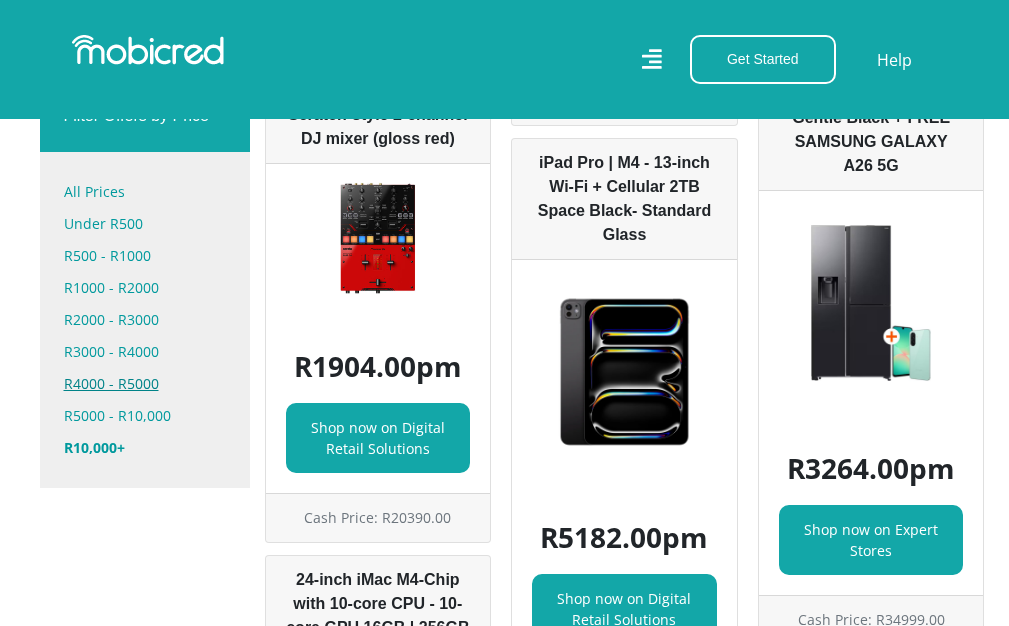 click on "R4000 - R5000" at bounding box center [145, 384] 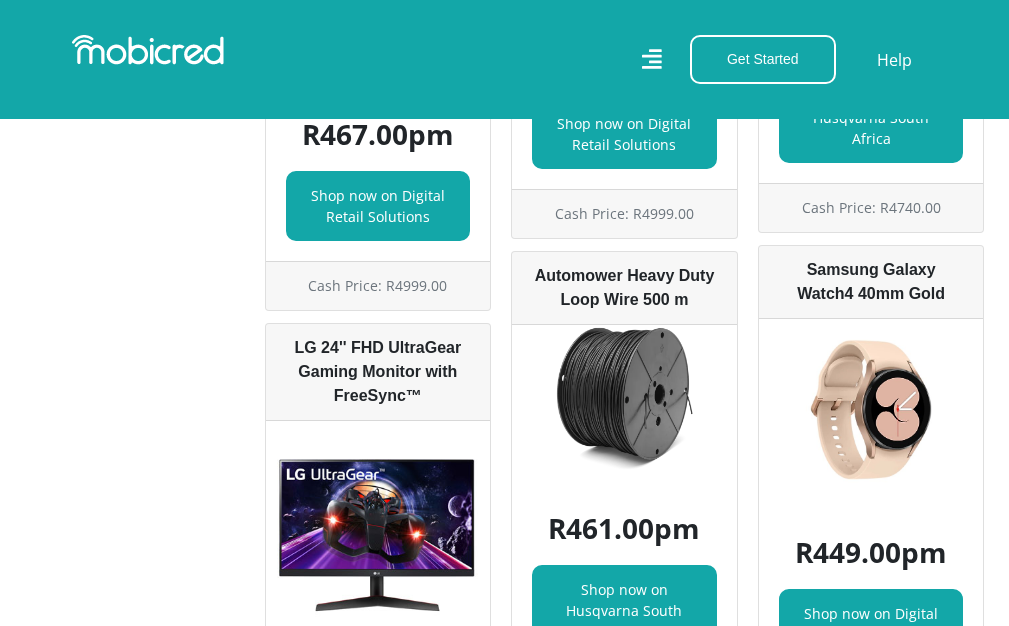 scroll, scrollTop: 2100, scrollLeft: 0, axis: vertical 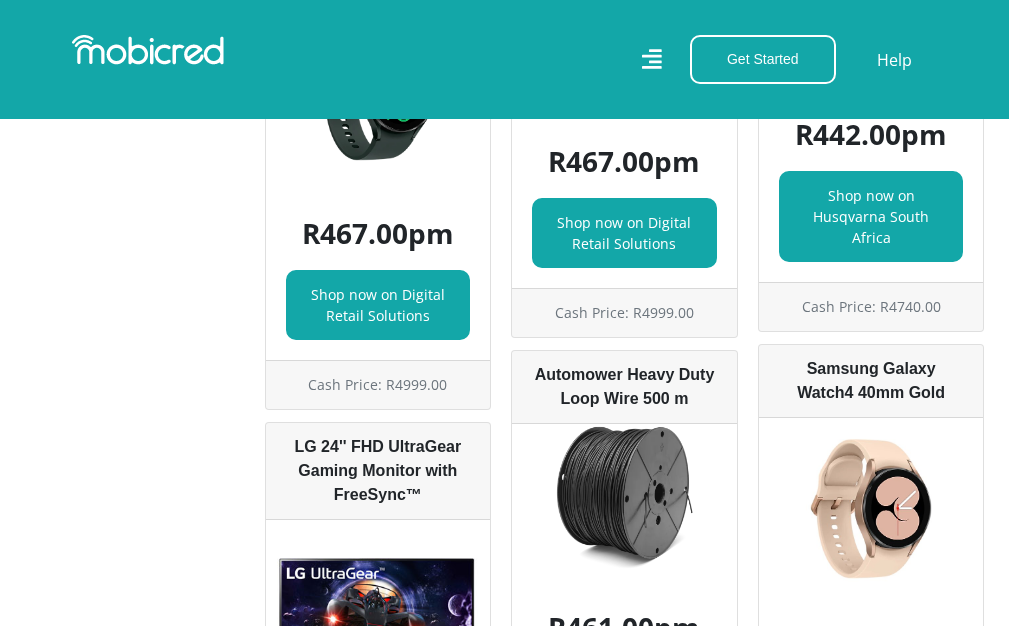 click 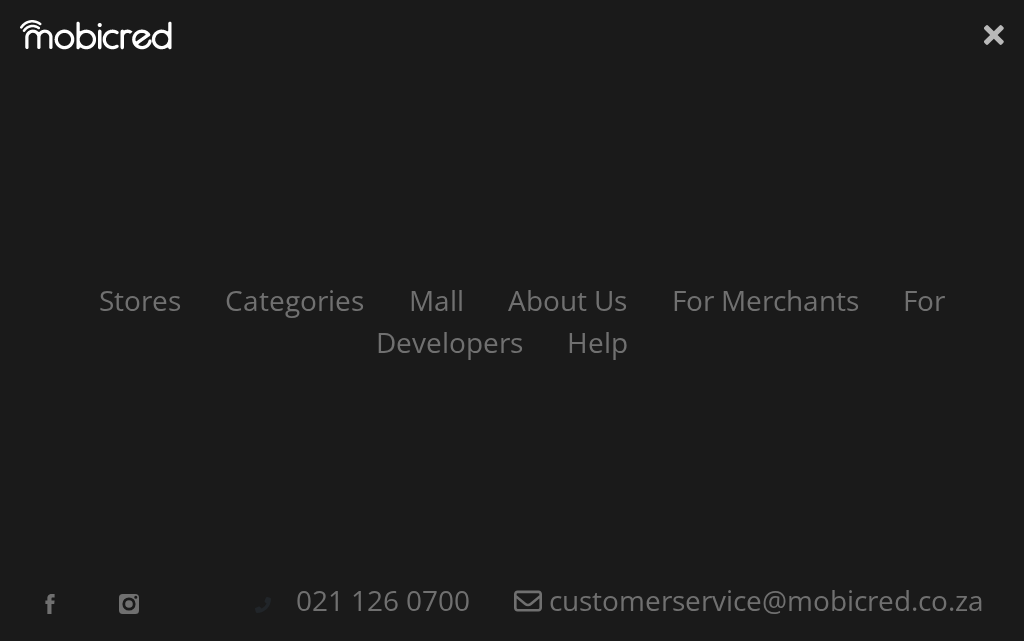 click 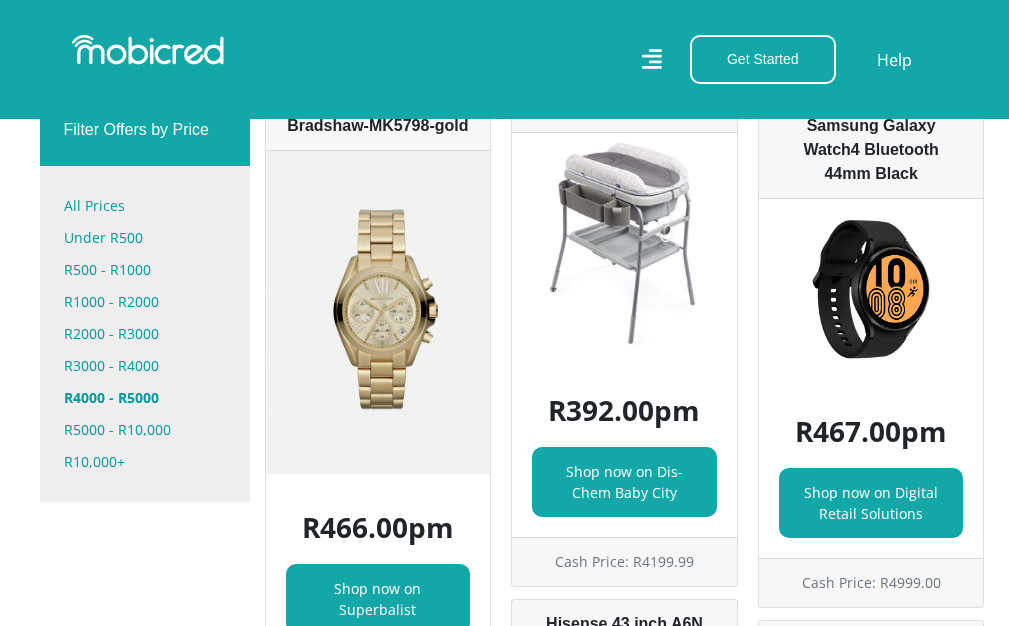 scroll, scrollTop: 1400, scrollLeft: 0, axis: vertical 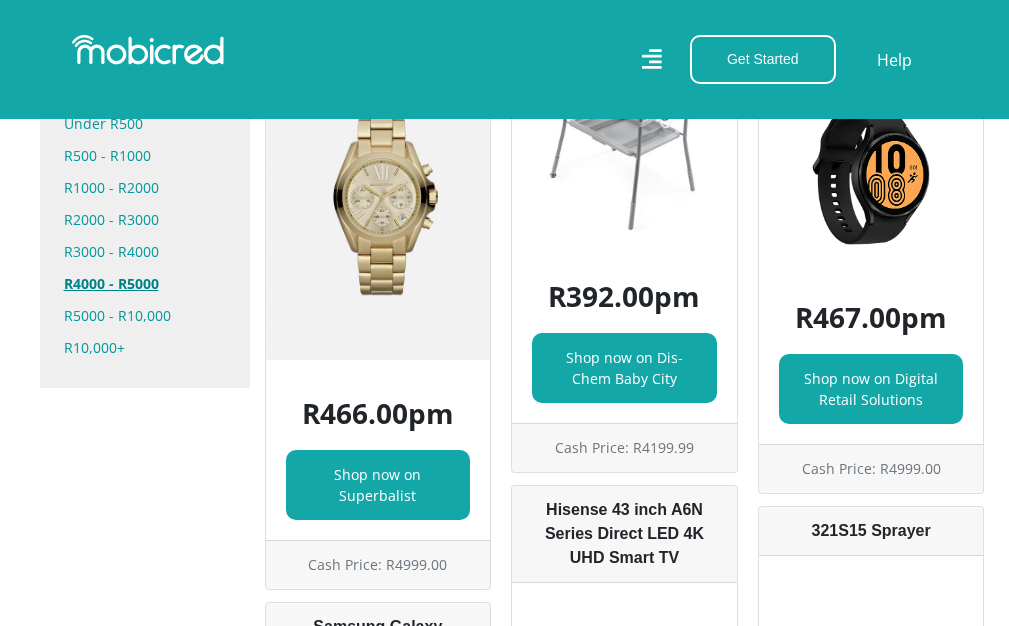 click on "R4000 - R5000" at bounding box center [145, 284] 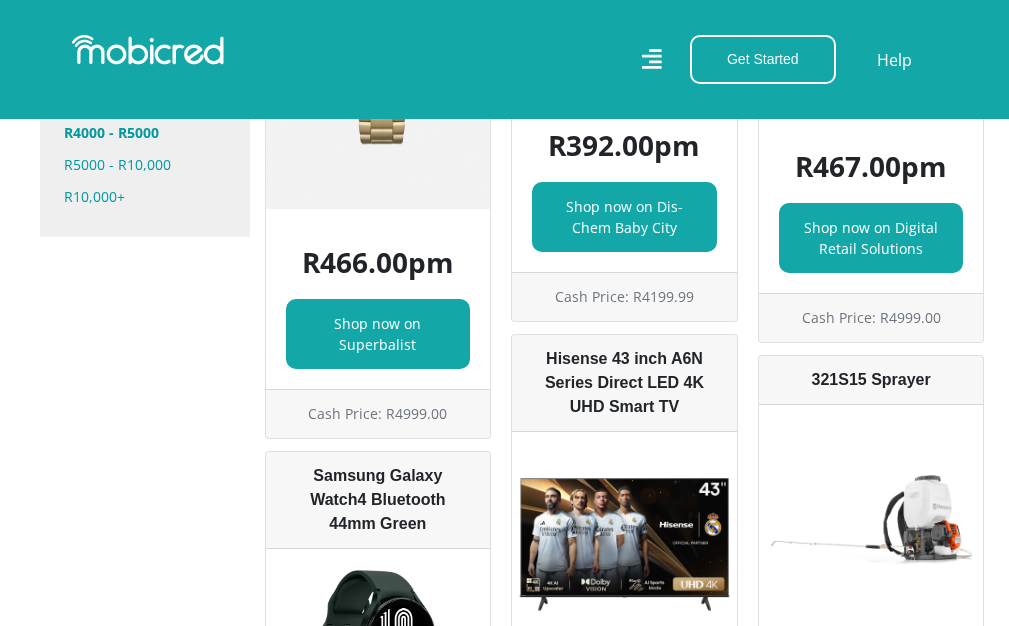 scroll, scrollTop: 1600, scrollLeft: 0, axis: vertical 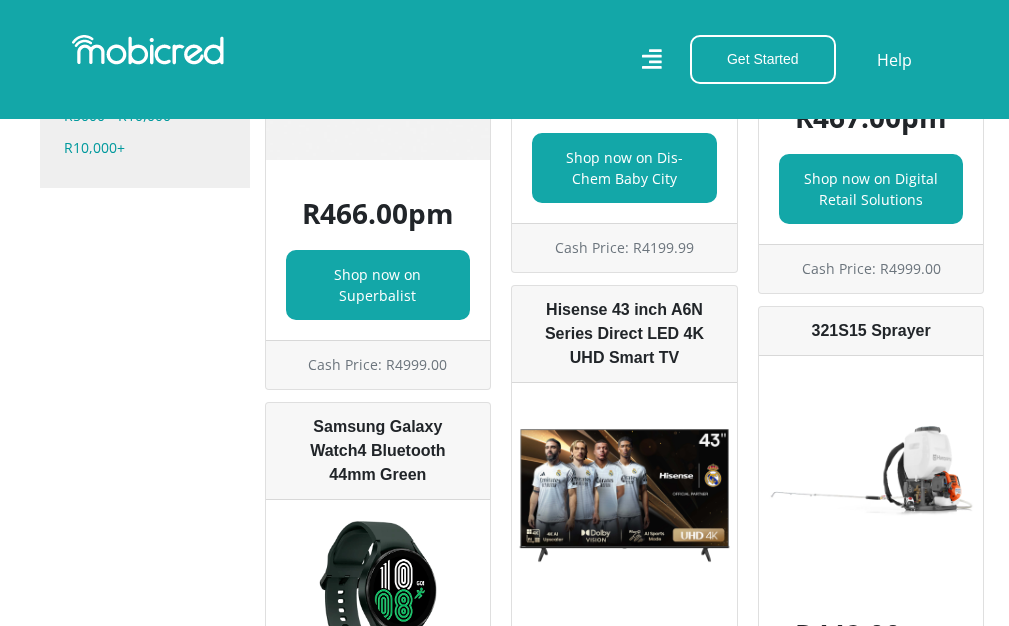 click on "Cash Price: R4999.00" at bounding box center [871, 268] 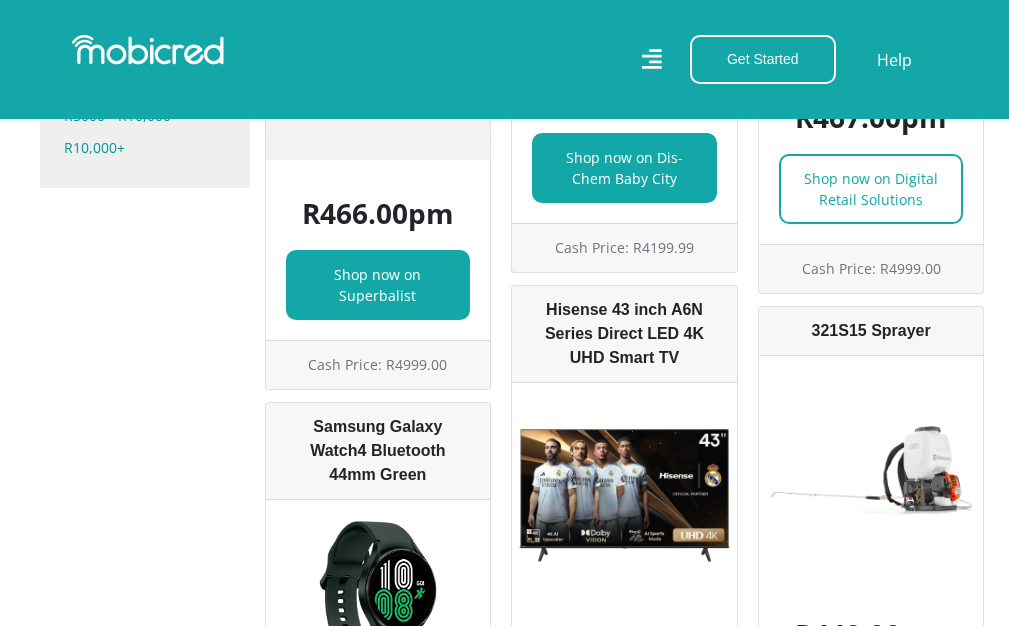 click on "Shop now on Digital Retail Solutions" at bounding box center [871, 189] 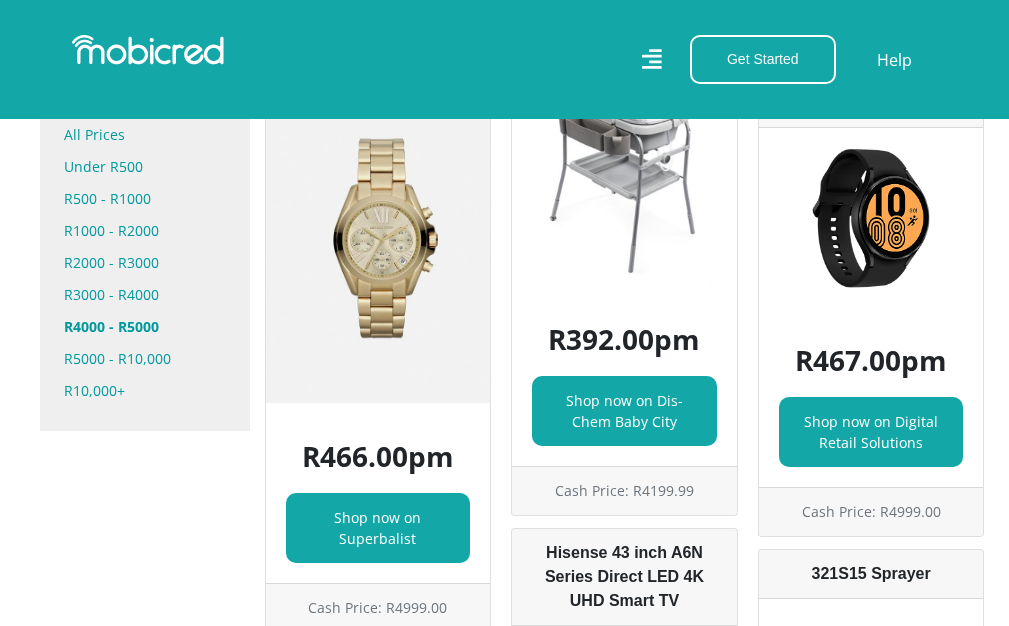 scroll, scrollTop: 1157, scrollLeft: 0, axis: vertical 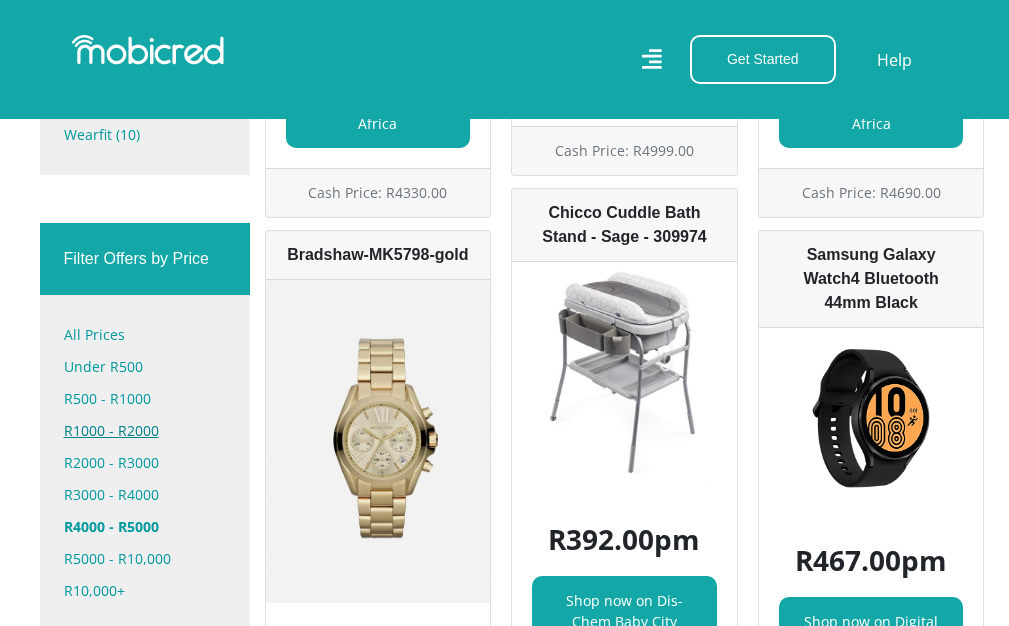 click on "R1000 - R2000" at bounding box center [145, 431] 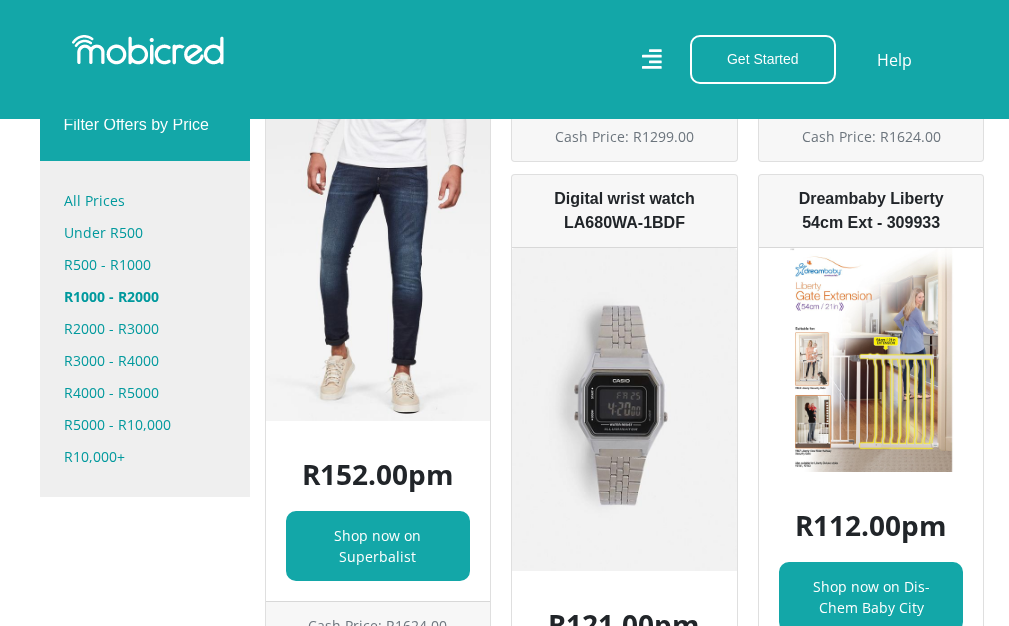 scroll, scrollTop: 1300, scrollLeft: 0, axis: vertical 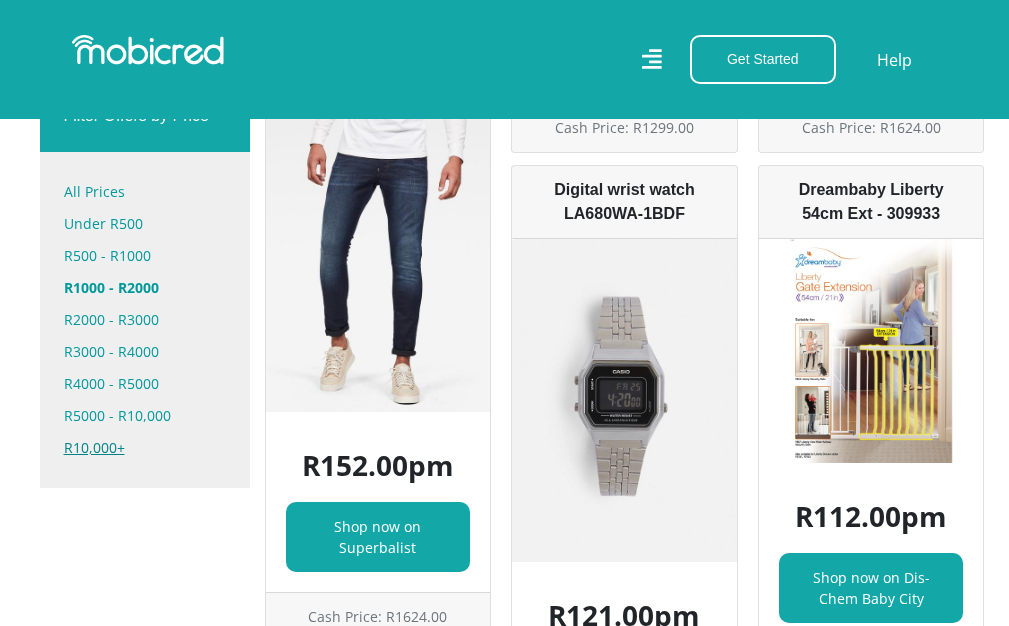 click on "R10,000+" at bounding box center (145, 448) 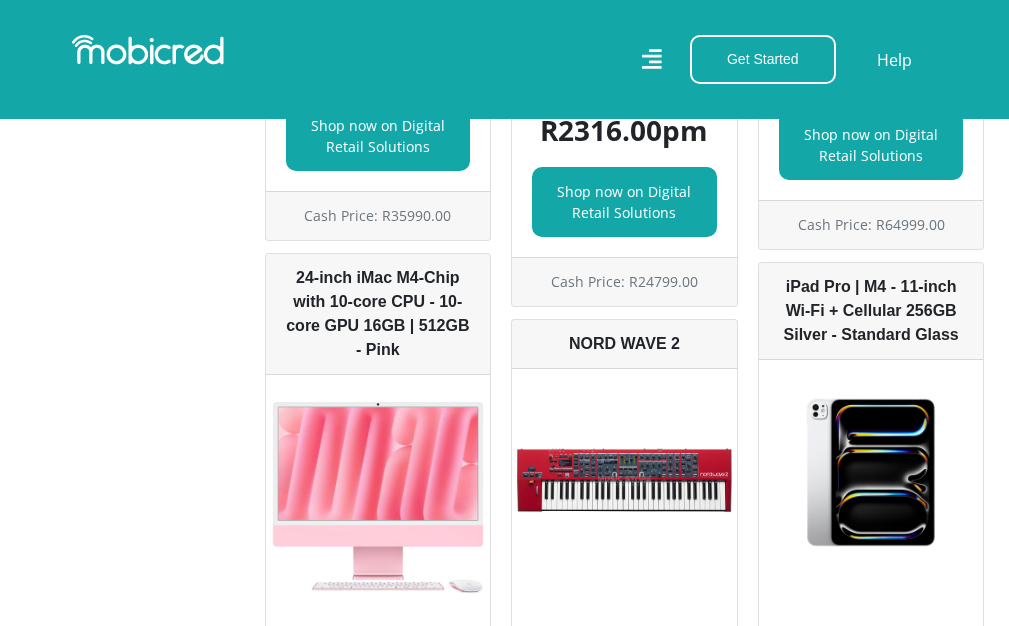 scroll, scrollTop: 31700, scrollLeft: 0, axis: vertical 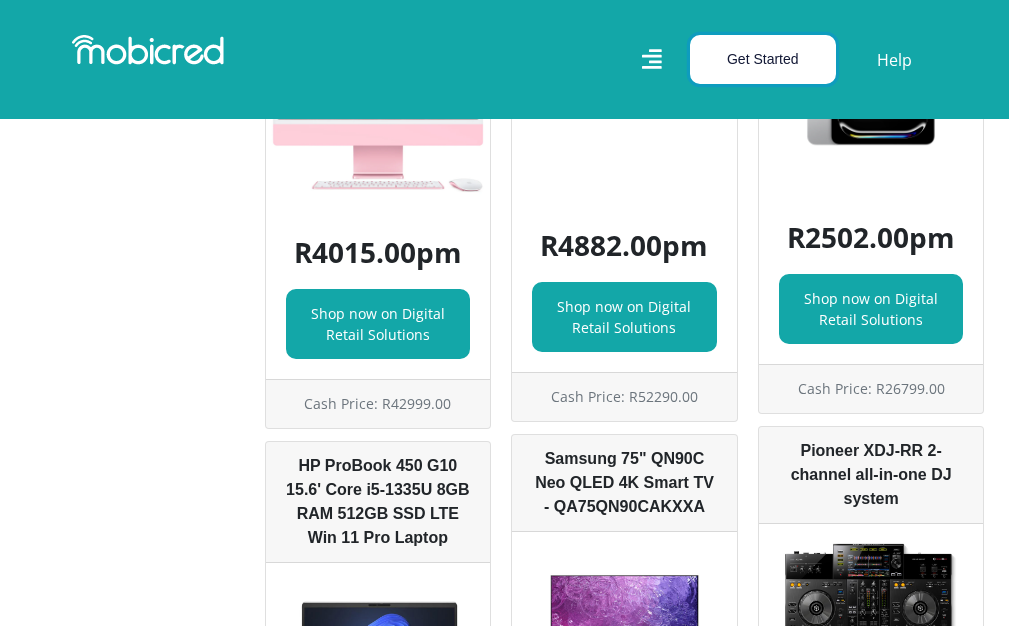 click on "Get Started" at bounding box center [763, 59] 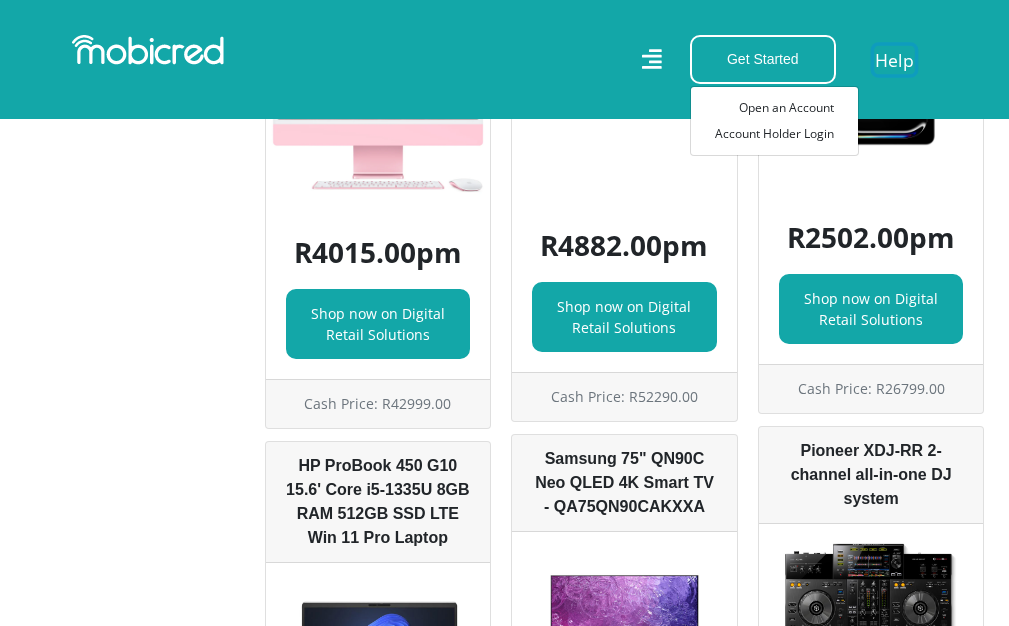 click on "Help" at bounding box center [894, 59] 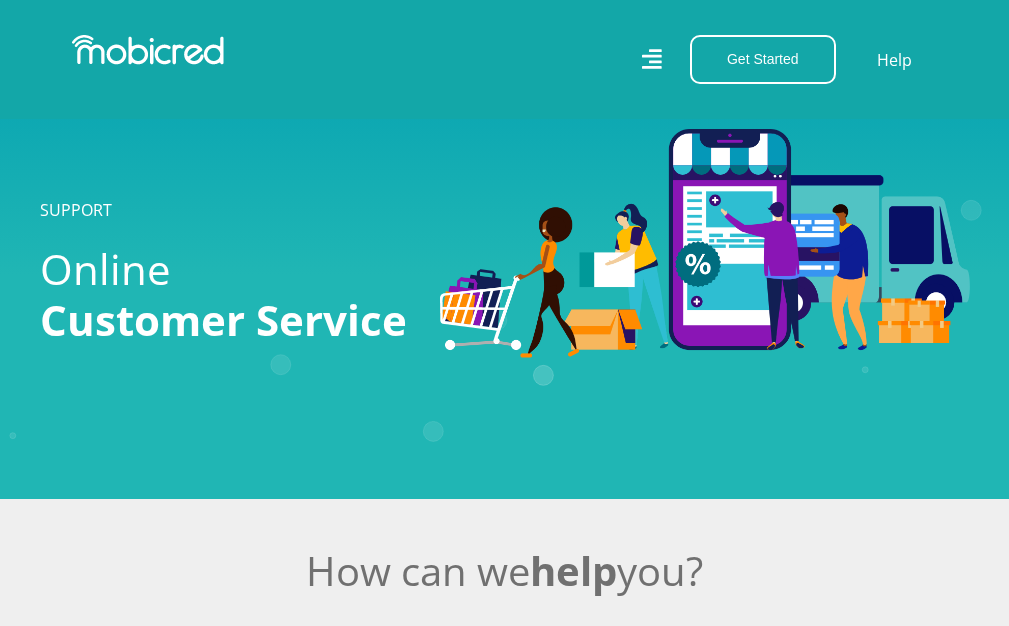 scroll, scrollTop: 0, scrollLeft: 0, axis: both 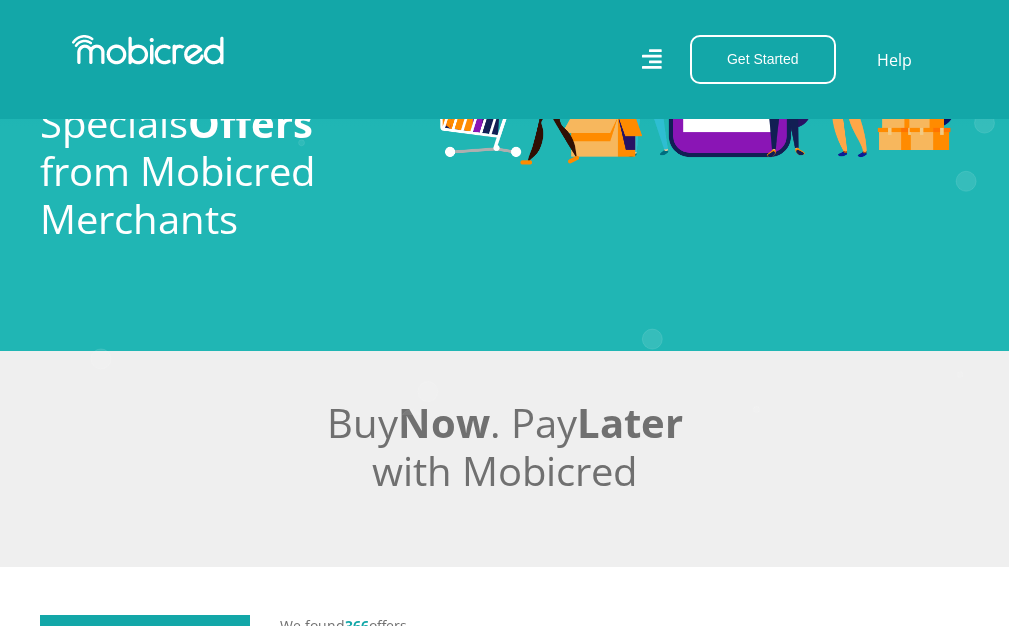 click on "Browse Specials  Offers   from Mobicred Merchants" at bounding box center [225, 147] 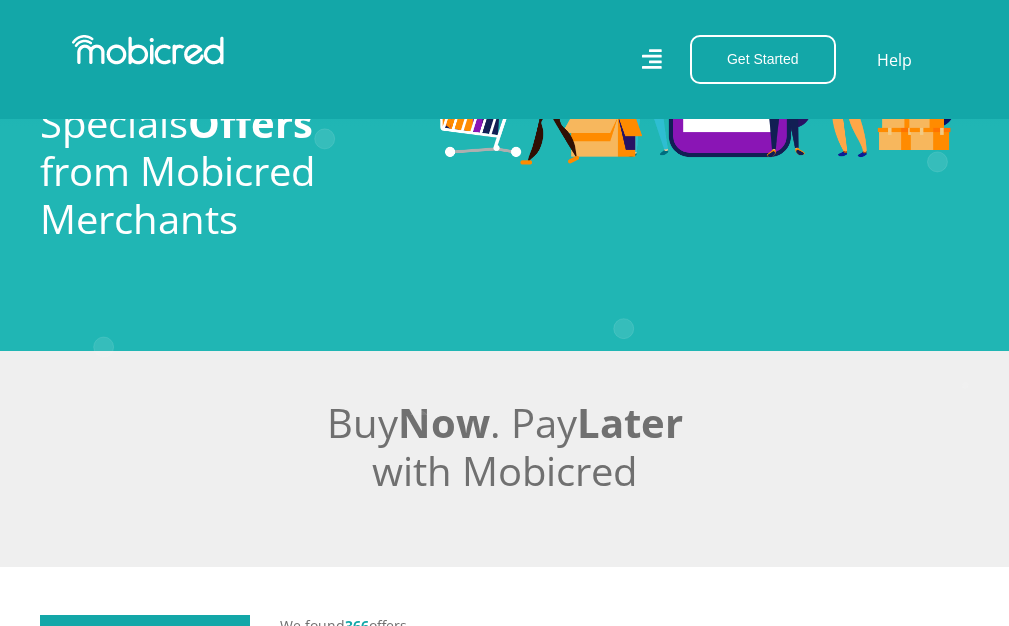 click on "MOBICRED MALL
Browse Specials  Offers   from Mobicred Merchants" at bounding box center (225, 100) 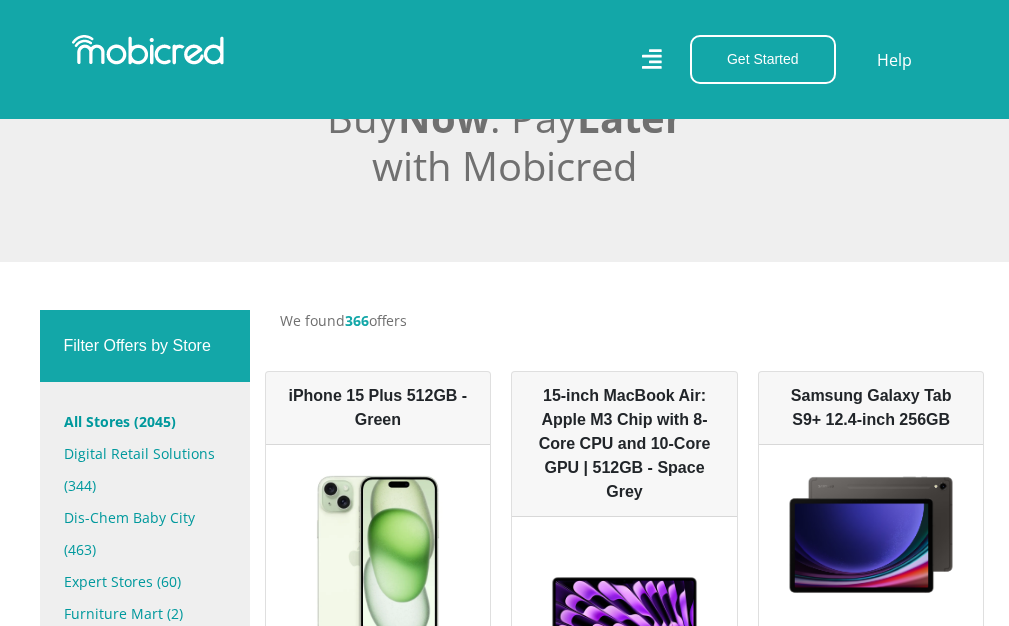 scroll, scrollTop: 449, scrollLeft: 0, axis: vertical 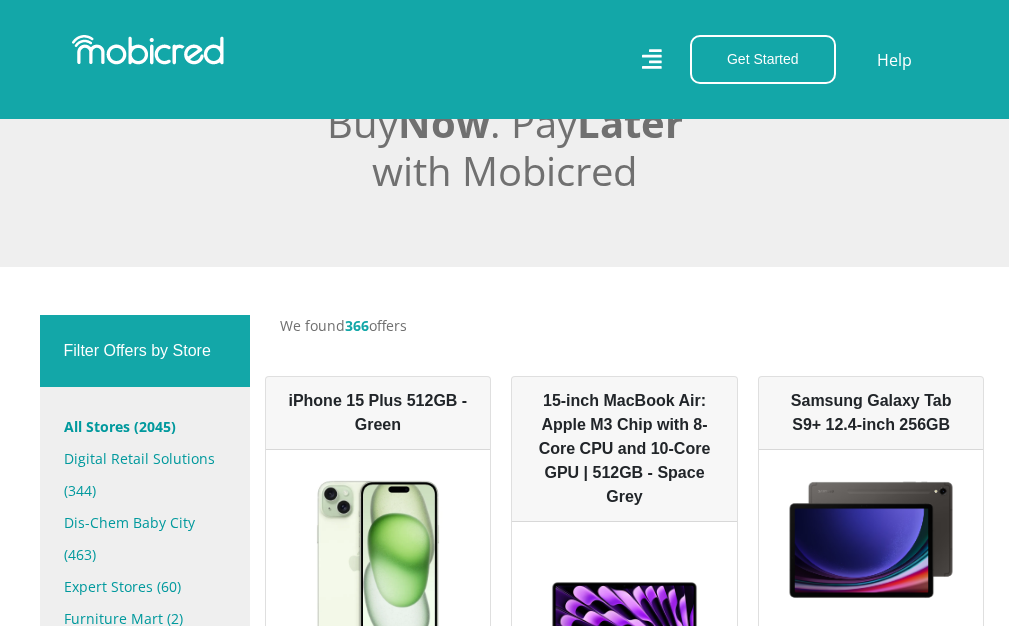 click on "Filter Offers by Store" at bounding box center (145, 351) 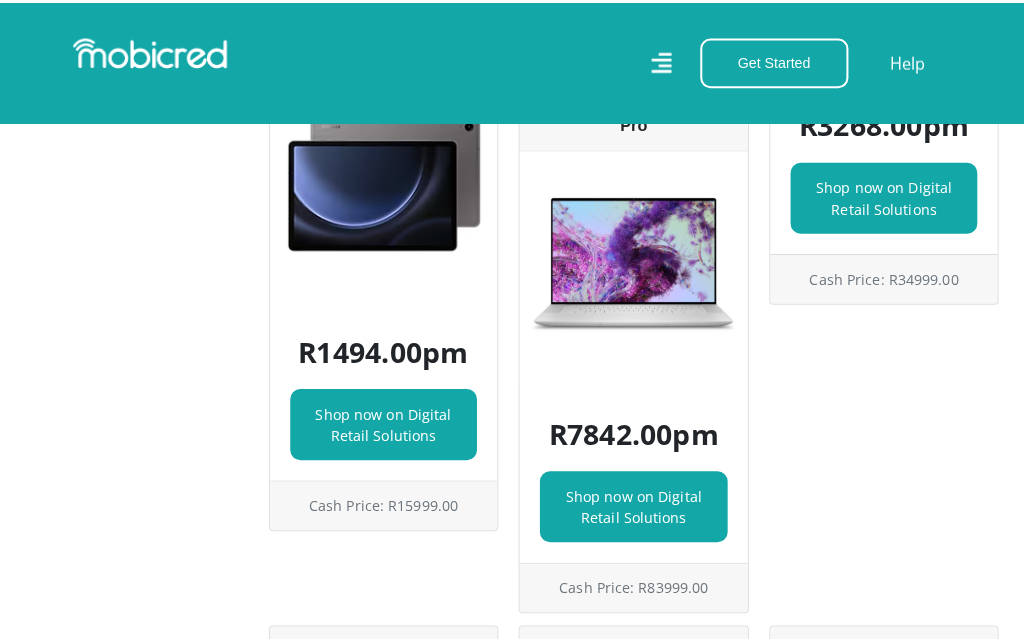 scroll, scrollTop: 48509, scrollLeft: 0, axis: vertical 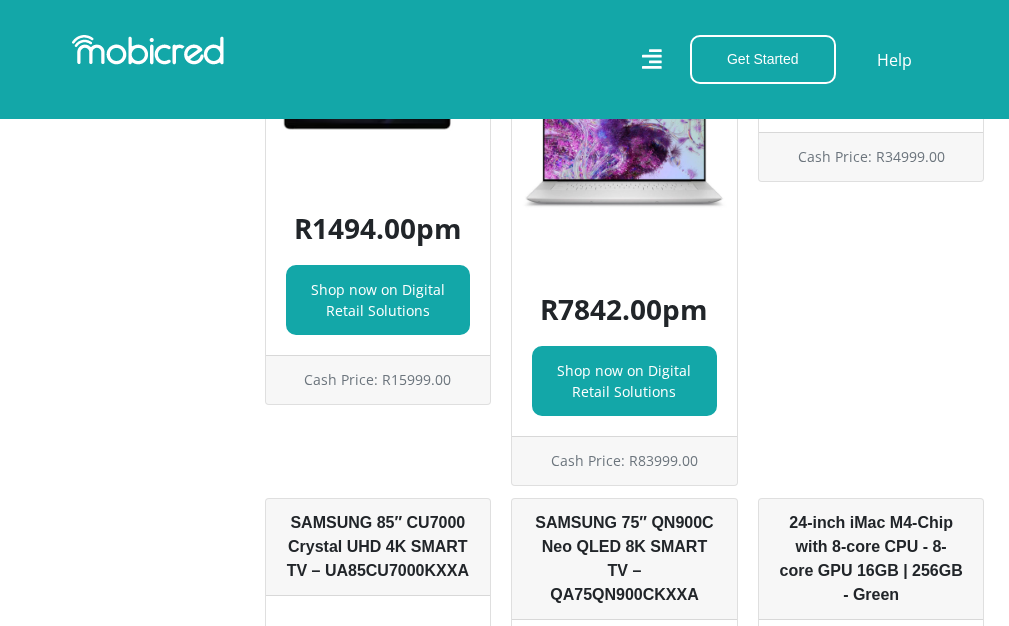 click 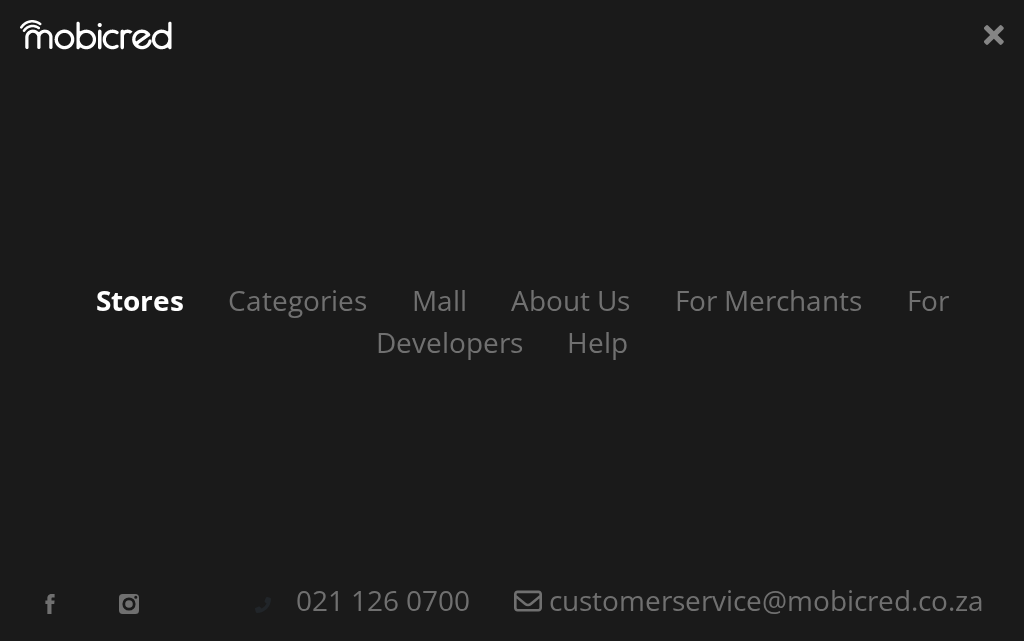 click on "Stores" at bounding box center [140, 300] 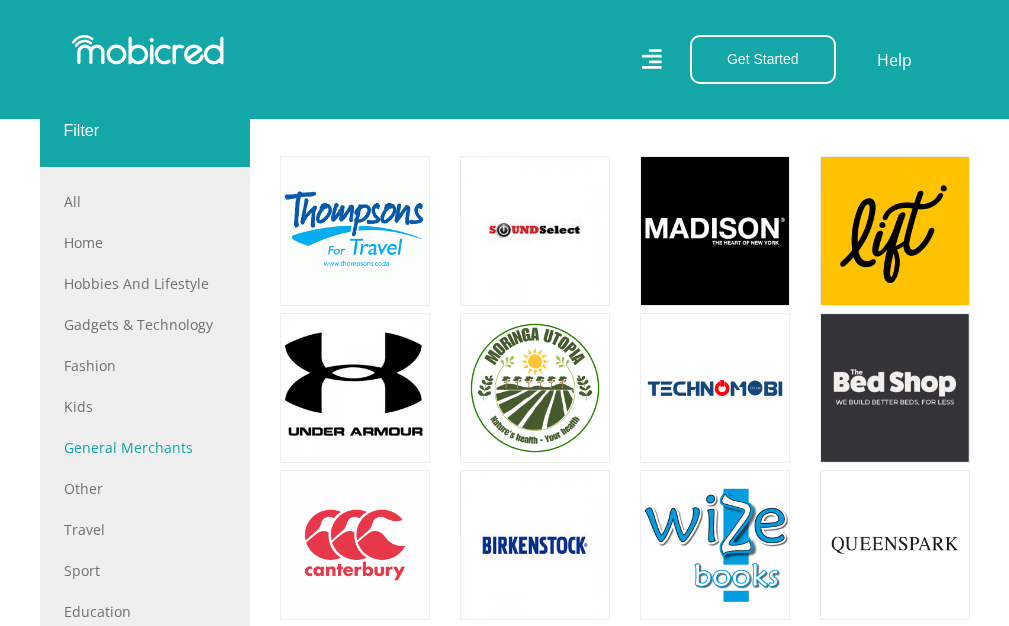 scroll, scrollTop: 700, scrollLeft: 0, axis: vertical 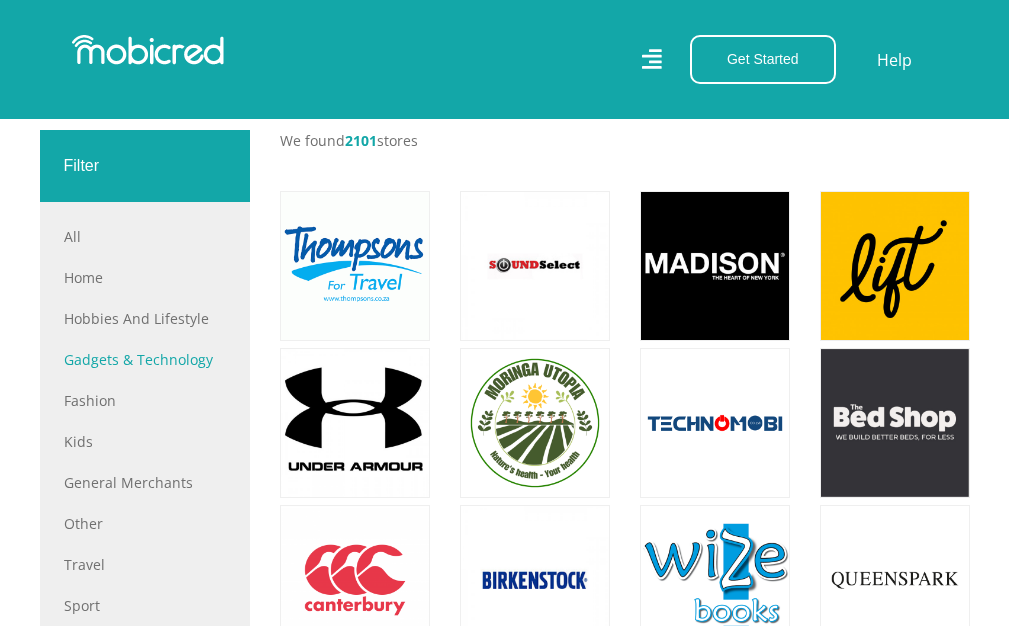 click on "Gadgets & Technology" at bounding box center (145, 359) 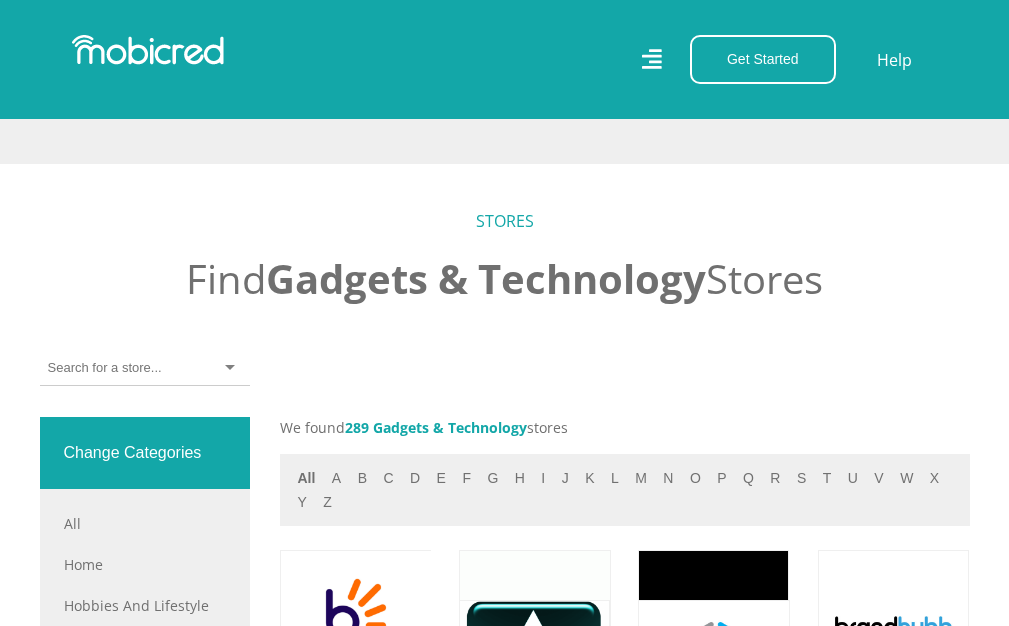 scroll, scrollTop: 900, scrollLeft: 0, axis: vertical 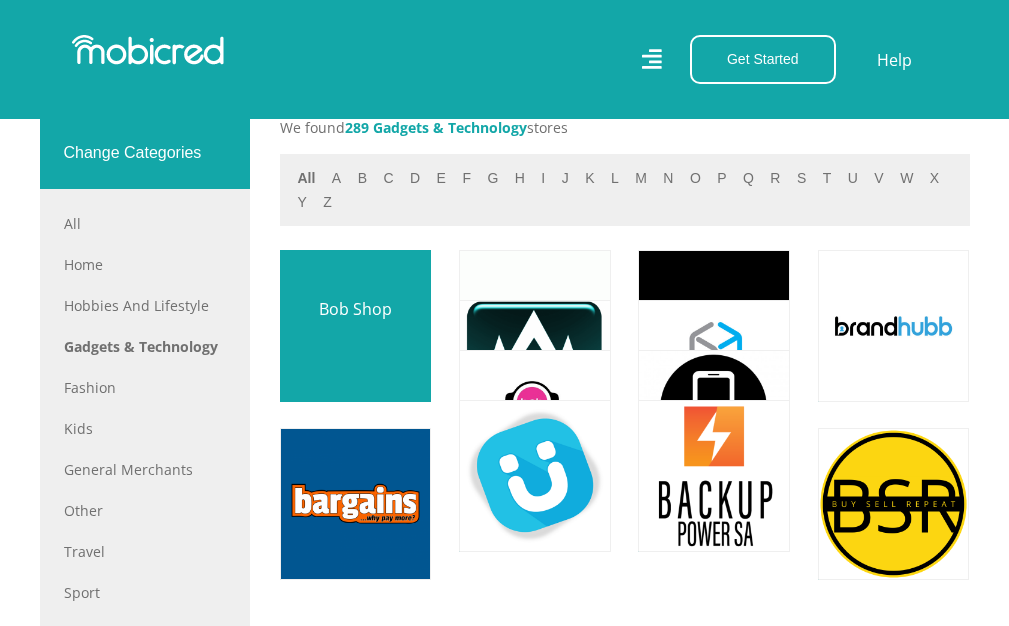 click at bounding box center [355, 326] 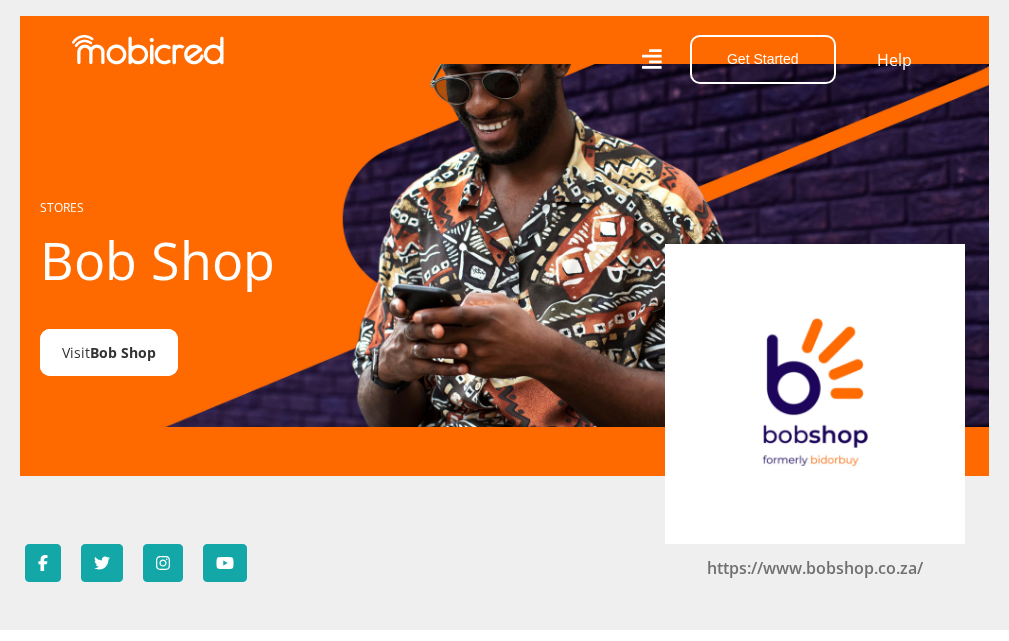 scroll, scrollTop: 0, scrollLeft: 0, axis: both 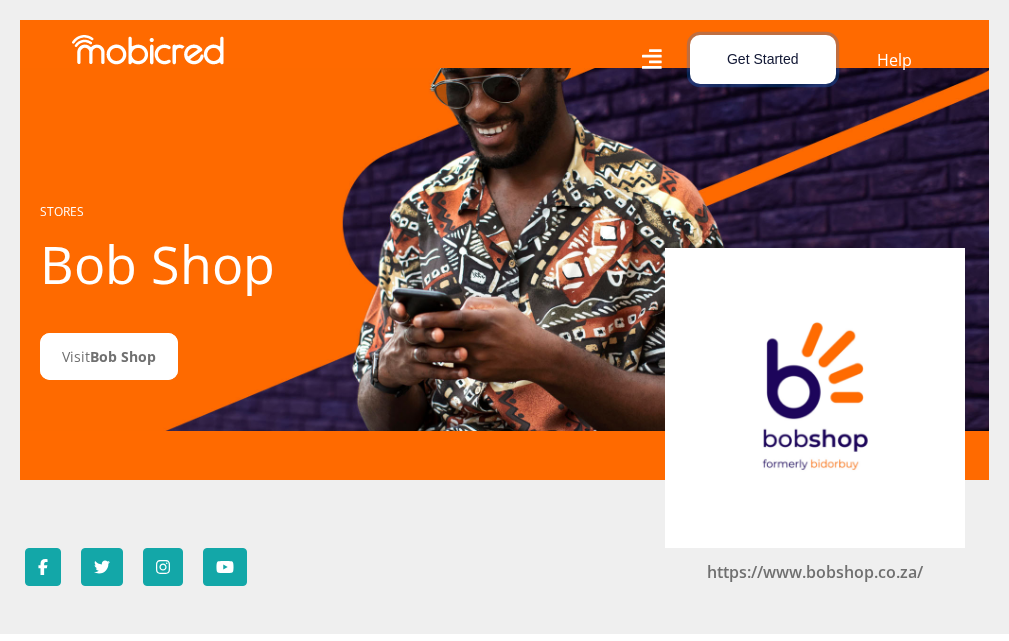 click on "Get Started" at bounding box center [763, 59] 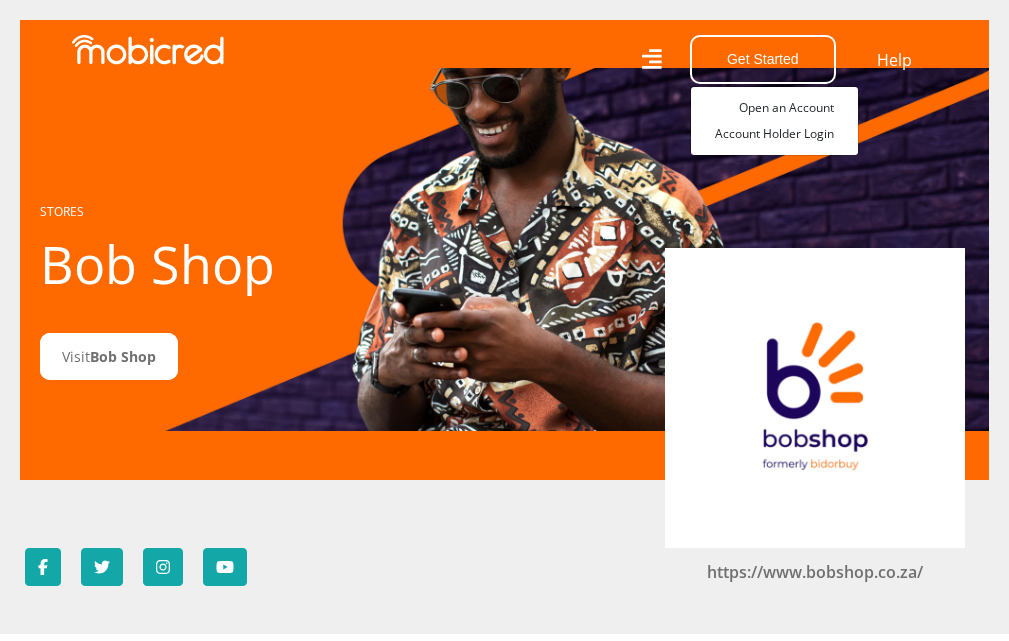click 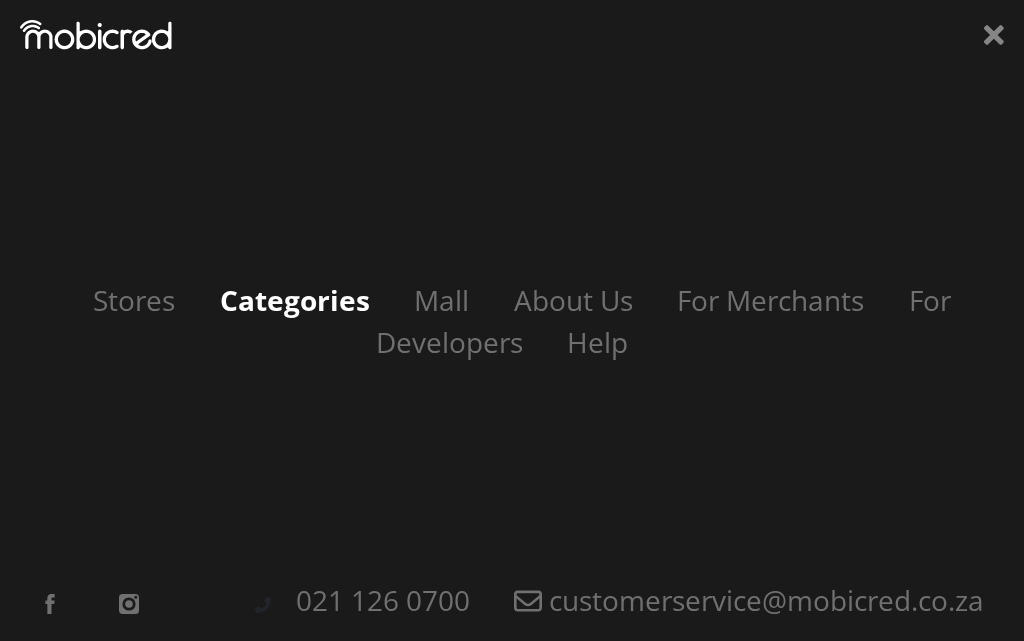 click on "Categories" at bounding box center (295, 300) 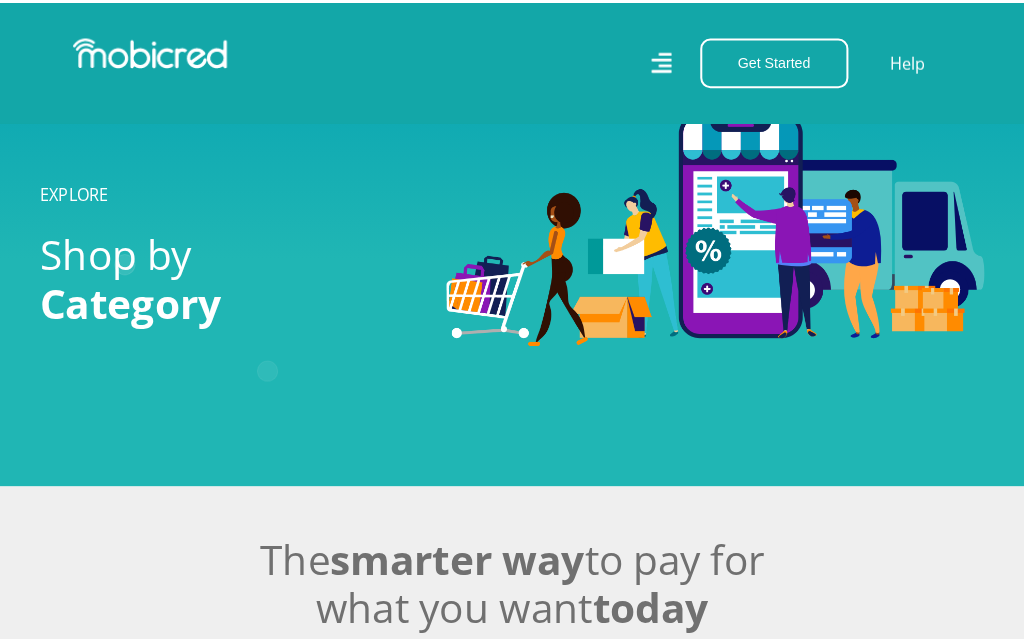 scroll, scrollTop: 0, scrollLeft: 0, axis: both 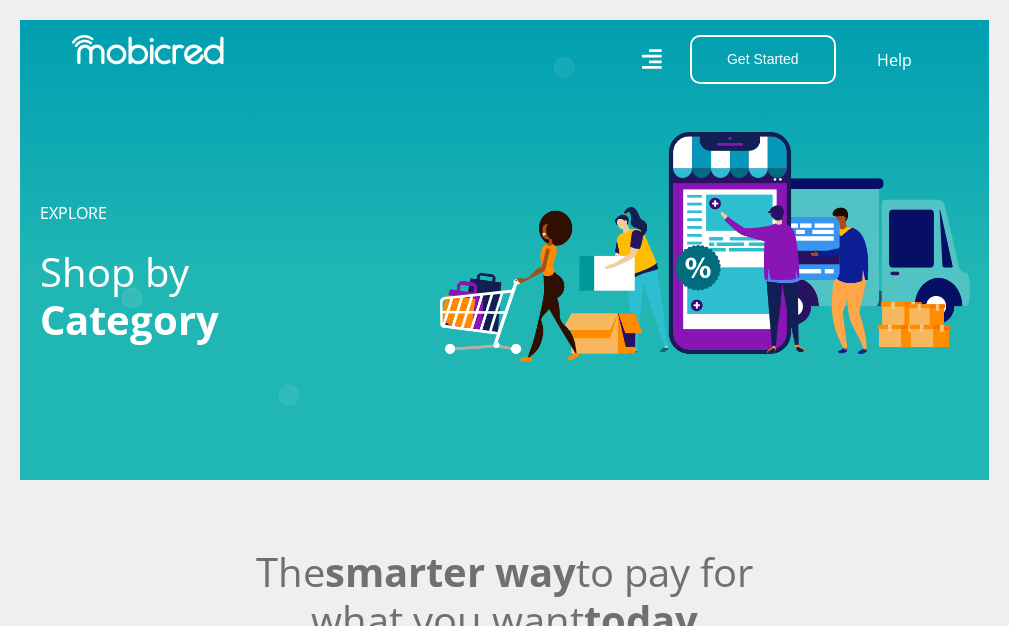 click 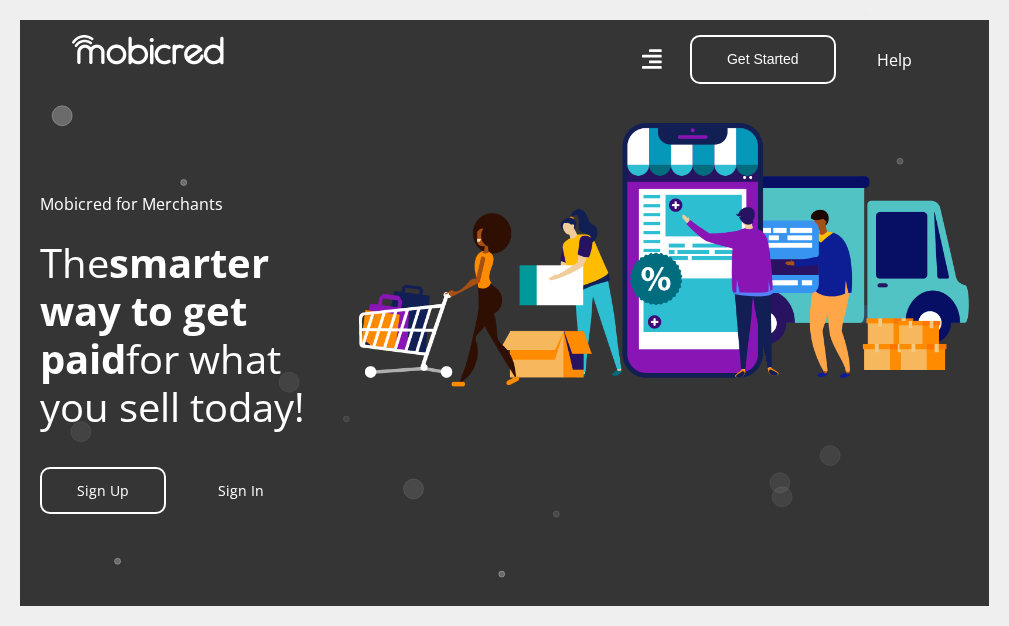 scroll, scrollTop: 0, scrollLeft: 0, axis: both 